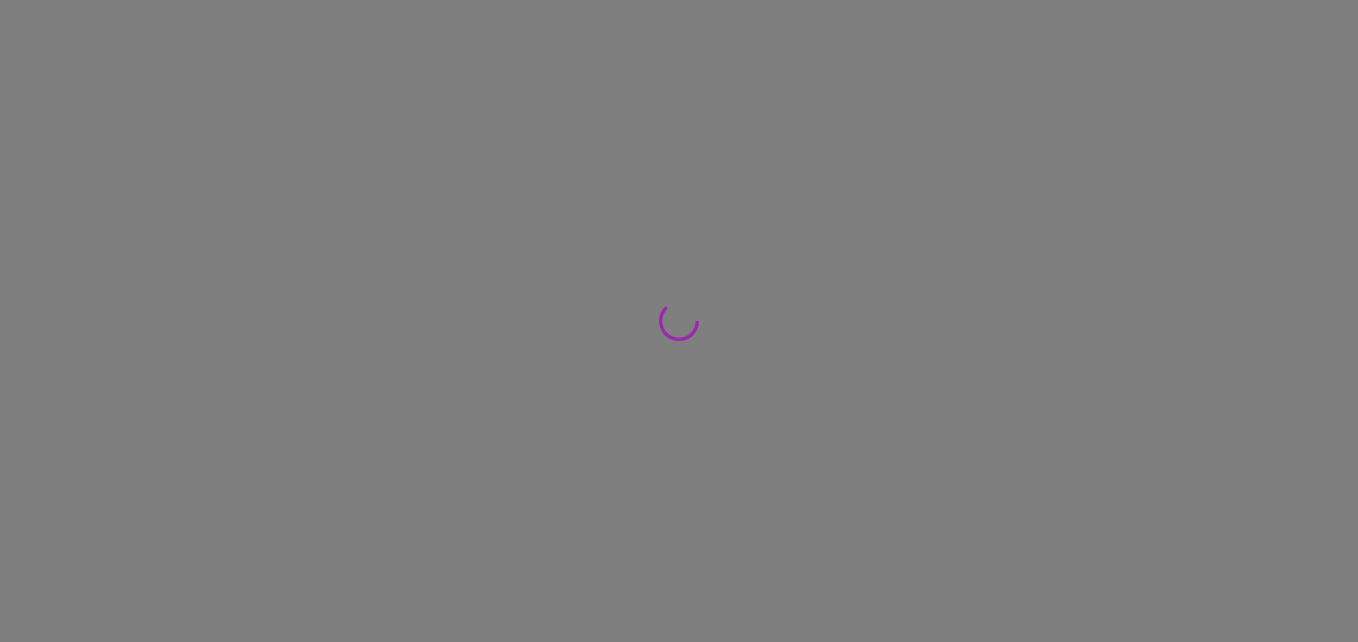 scroll, scrollTop: 0, scrollLeft: 0, axis: both 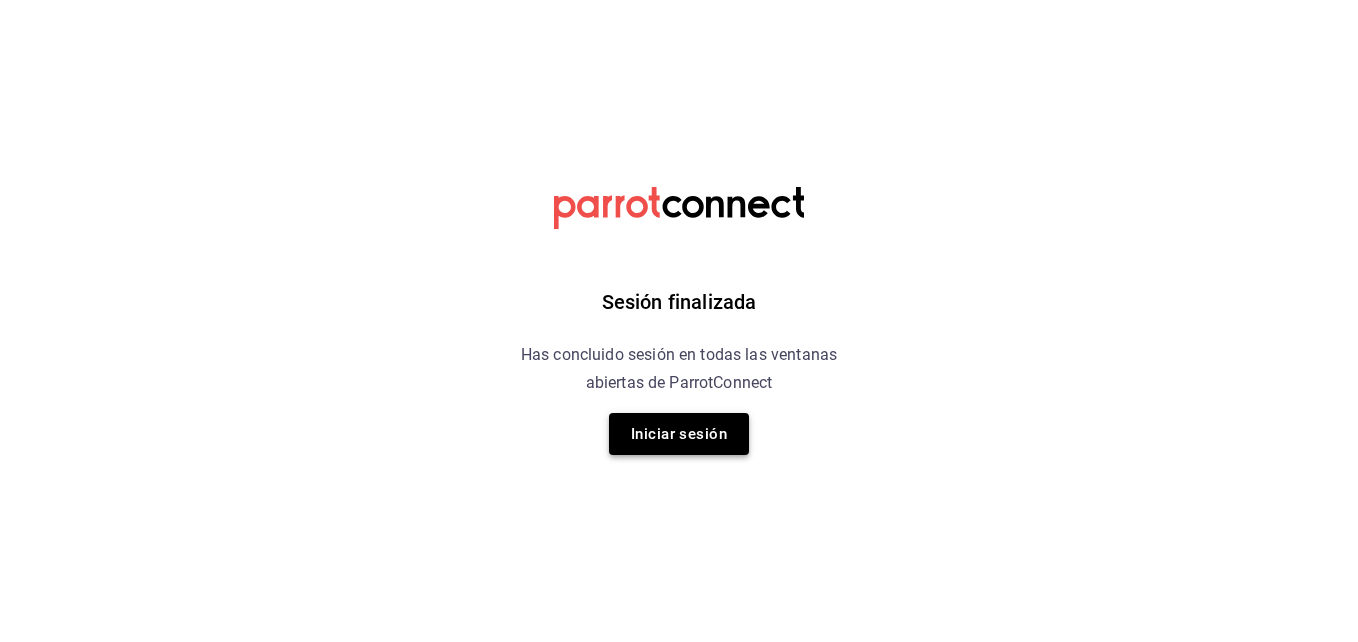 click on "Iniciar sesión" at bounding box center [679, 434] 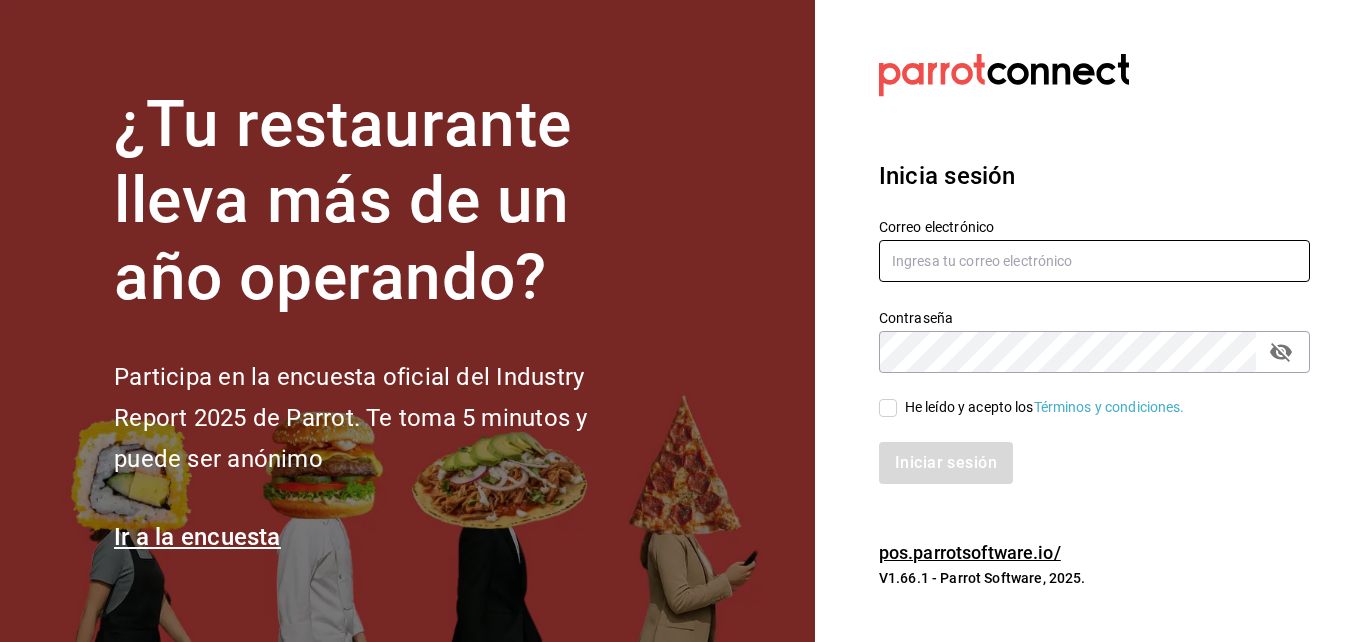 type on "[EMAIL]" 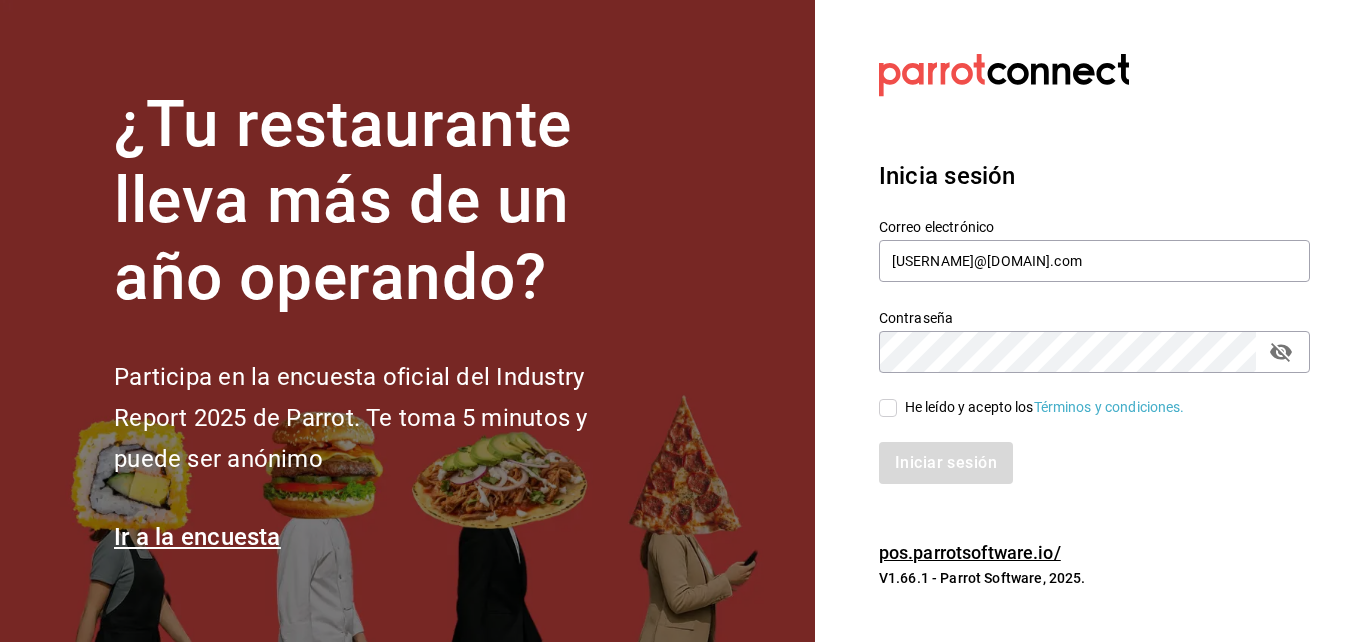 click on "Iniciar sesión" at bounding box center (1082, 451) 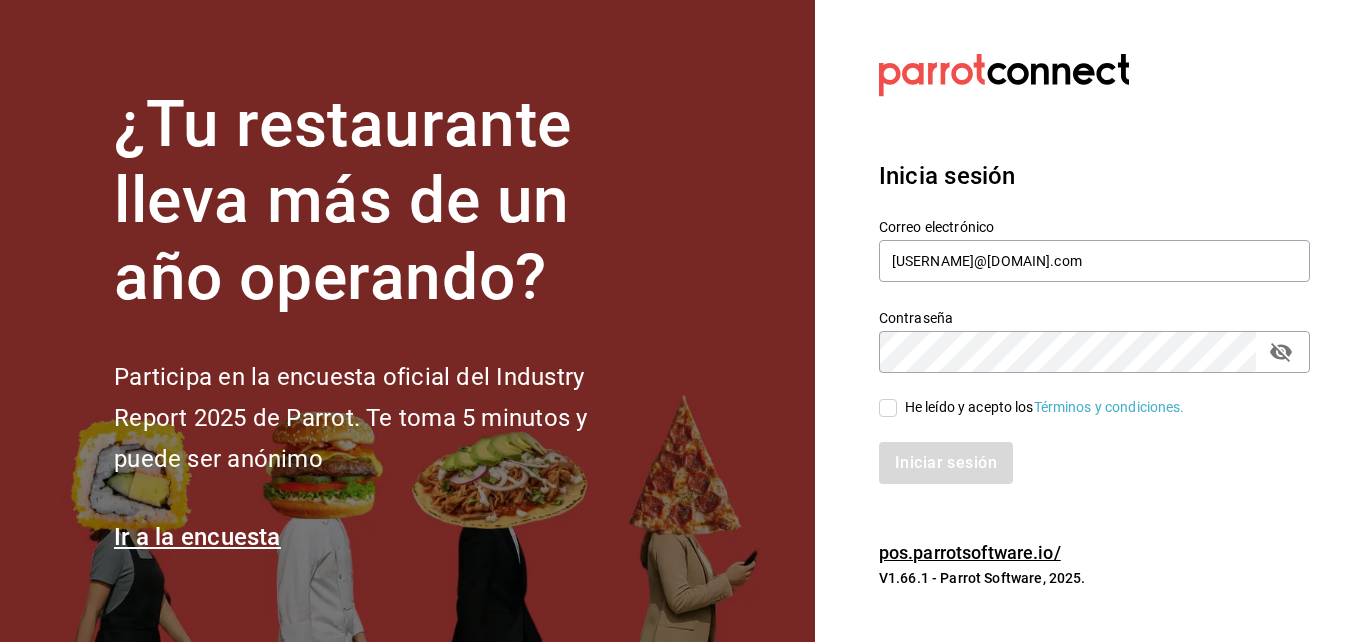 click on "He leído y acepto los  Términos y condiciones." at bounding box center (888, 408) 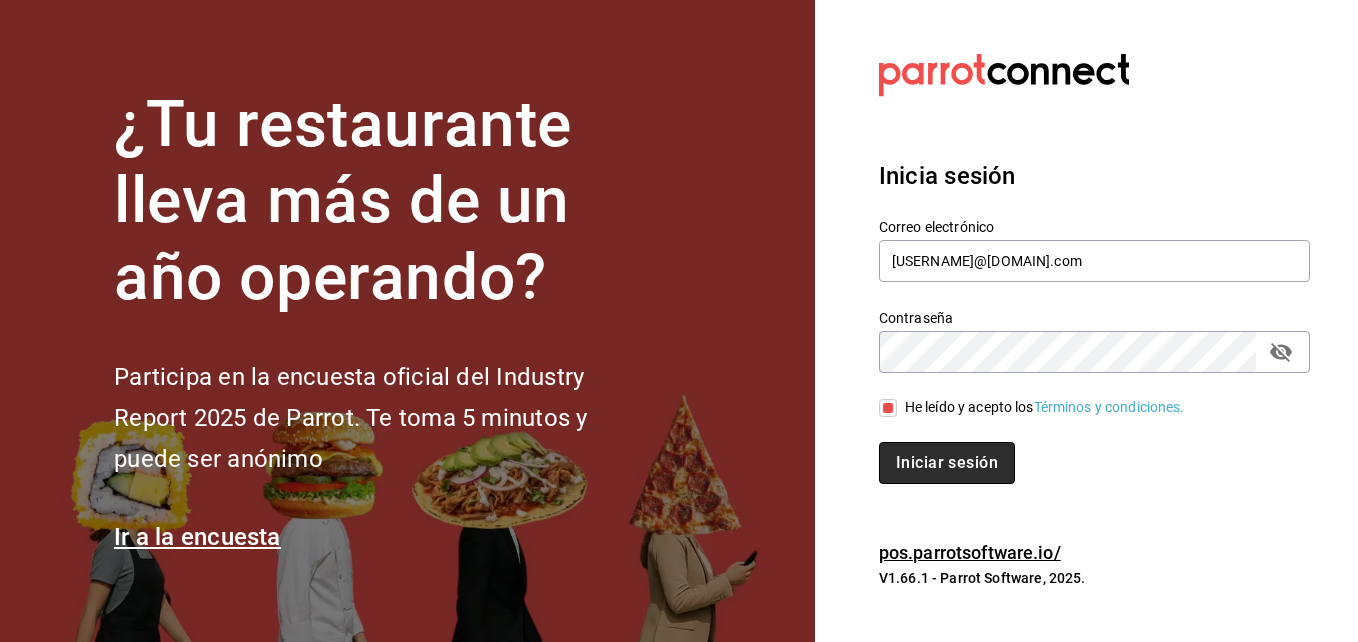 click on "Iniciar sesión" at bounding box center [947, 463] 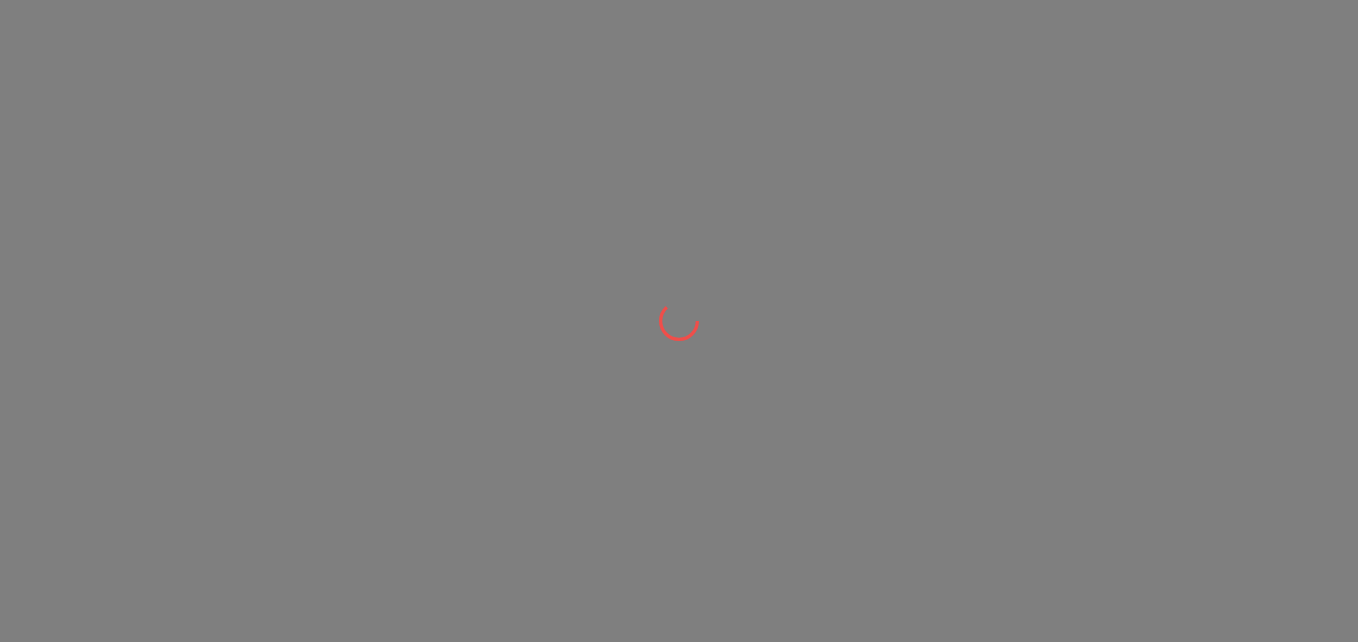 scroll, scrollTop: 0, scrollLeft: 0, axis: both 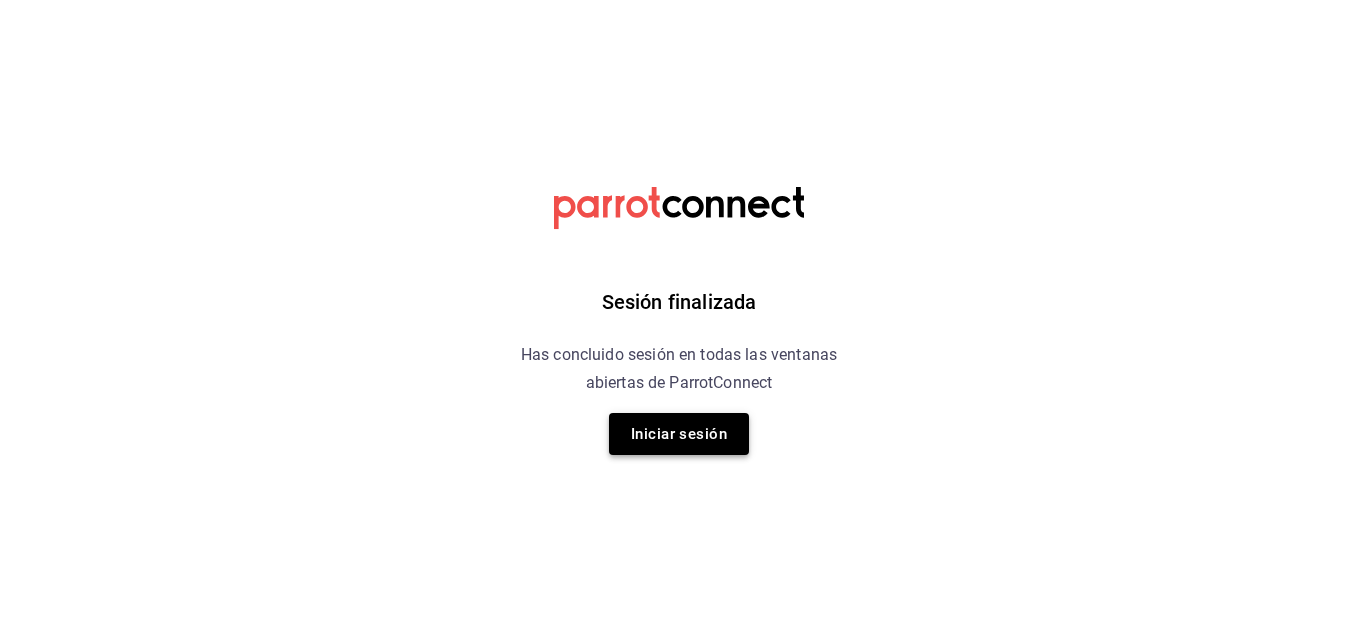 click on "Iniciar sesión" at bounding box center (679, 434) 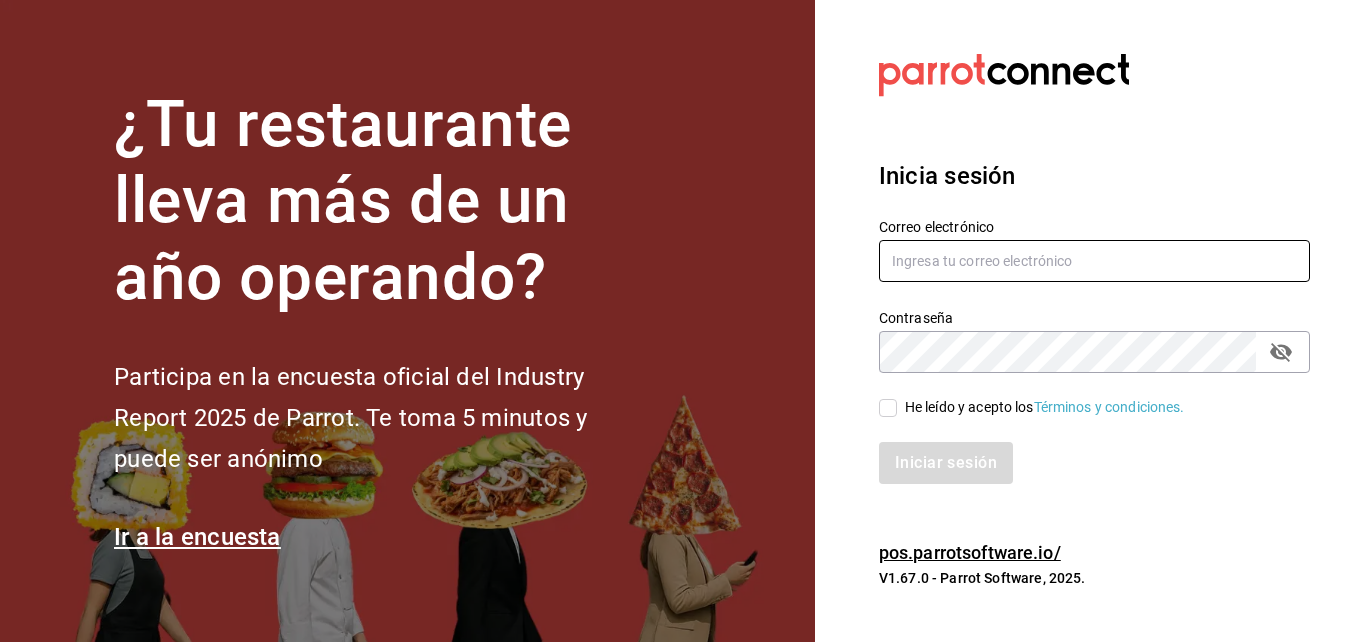 type on "[EMAIL]" 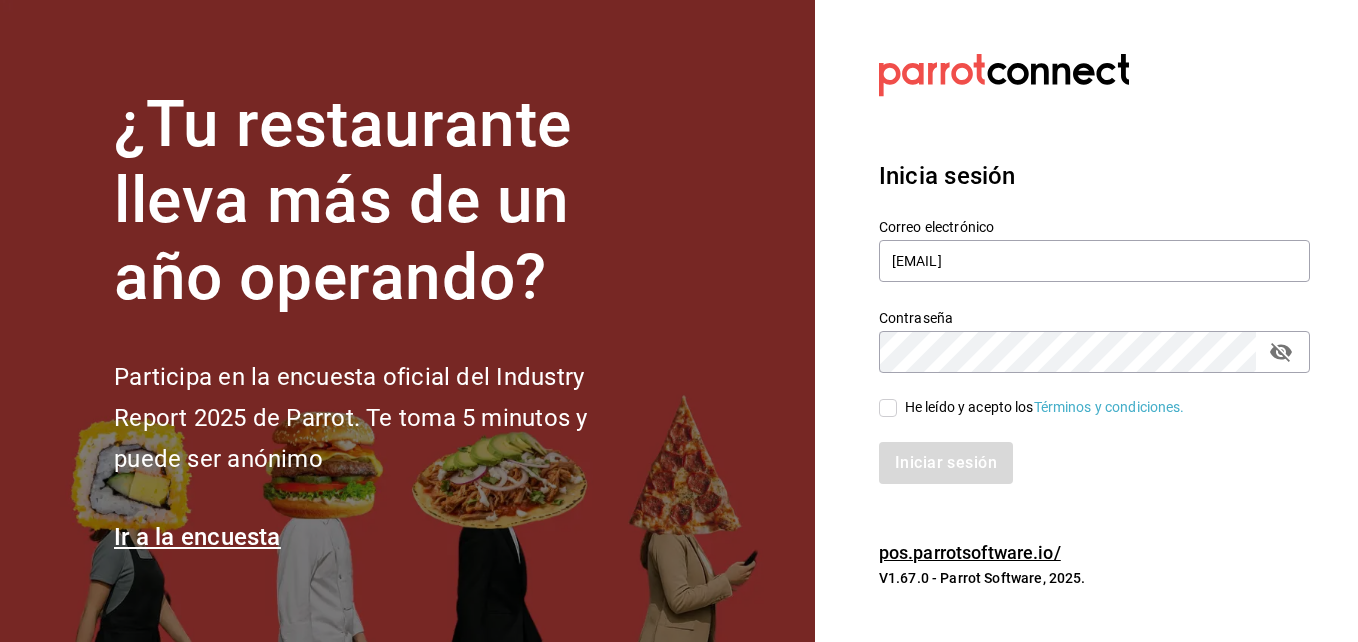 click on "He leído y acepto los  Términos y condiciones." at bounding box center [888, 408] 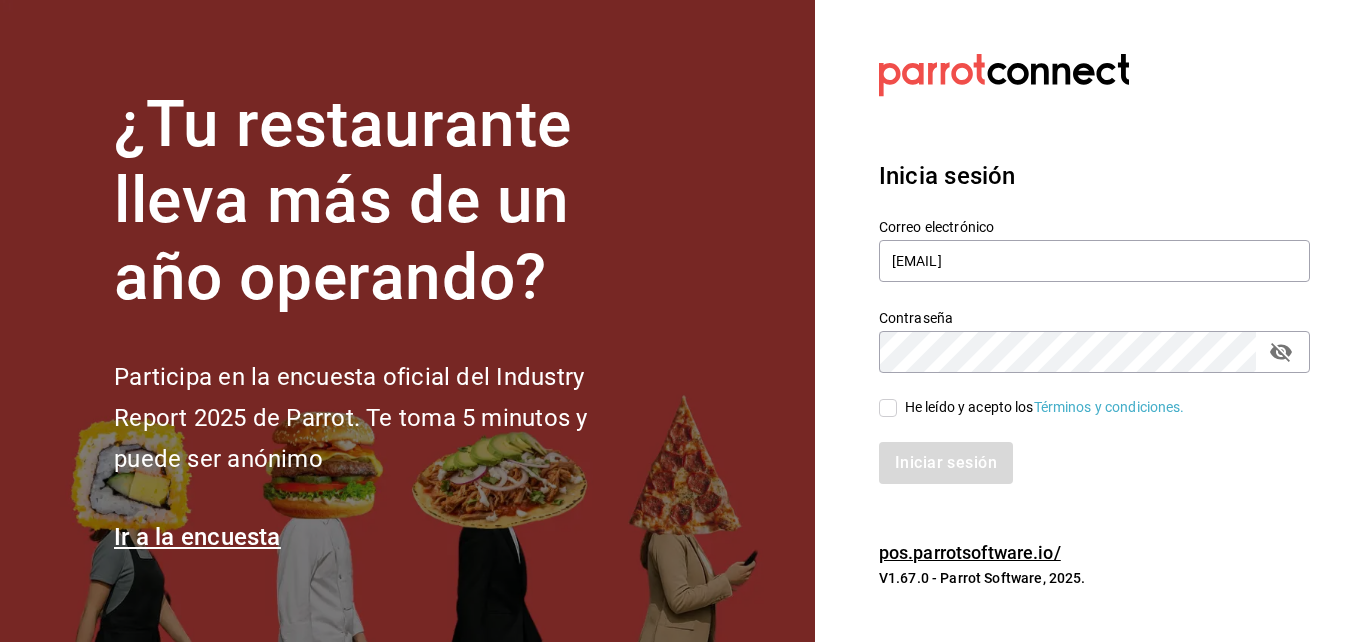 checkbox on "true" 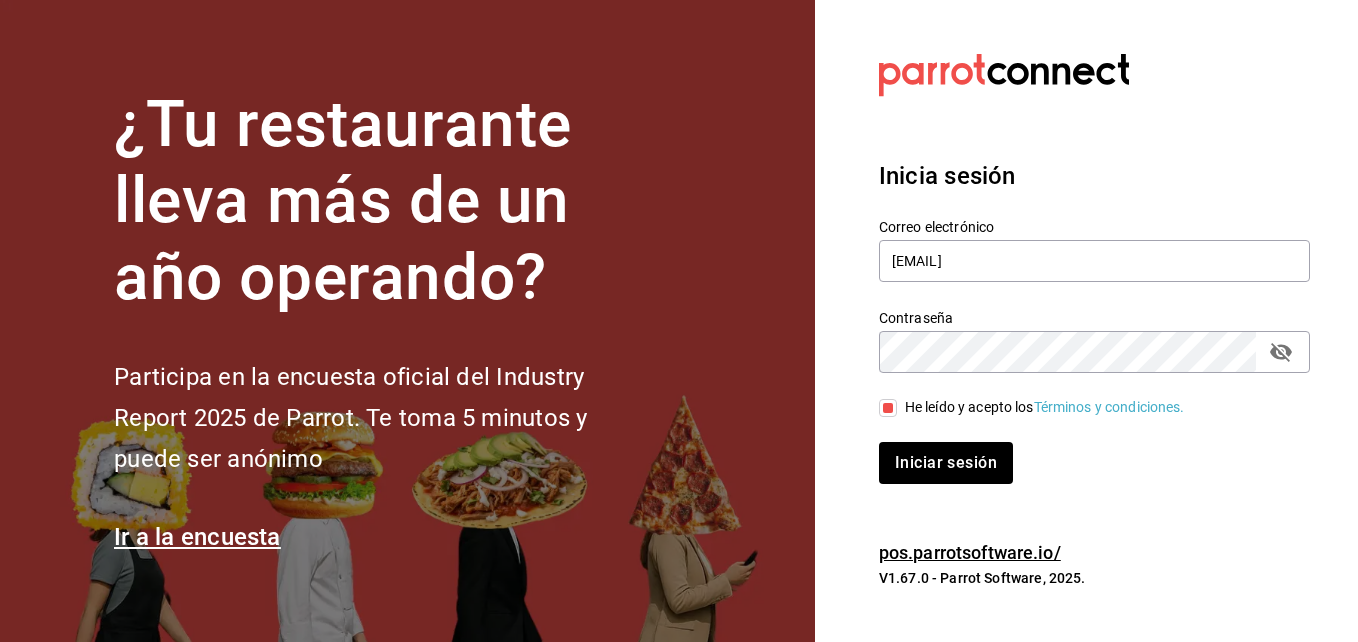 click on "Inicia sesión Correo electrónico [EMAIL] Contraseña Contraseña He leído y acepto los Términos y condiciones. Iniciar sesión" at bounding box center [1094, 321] 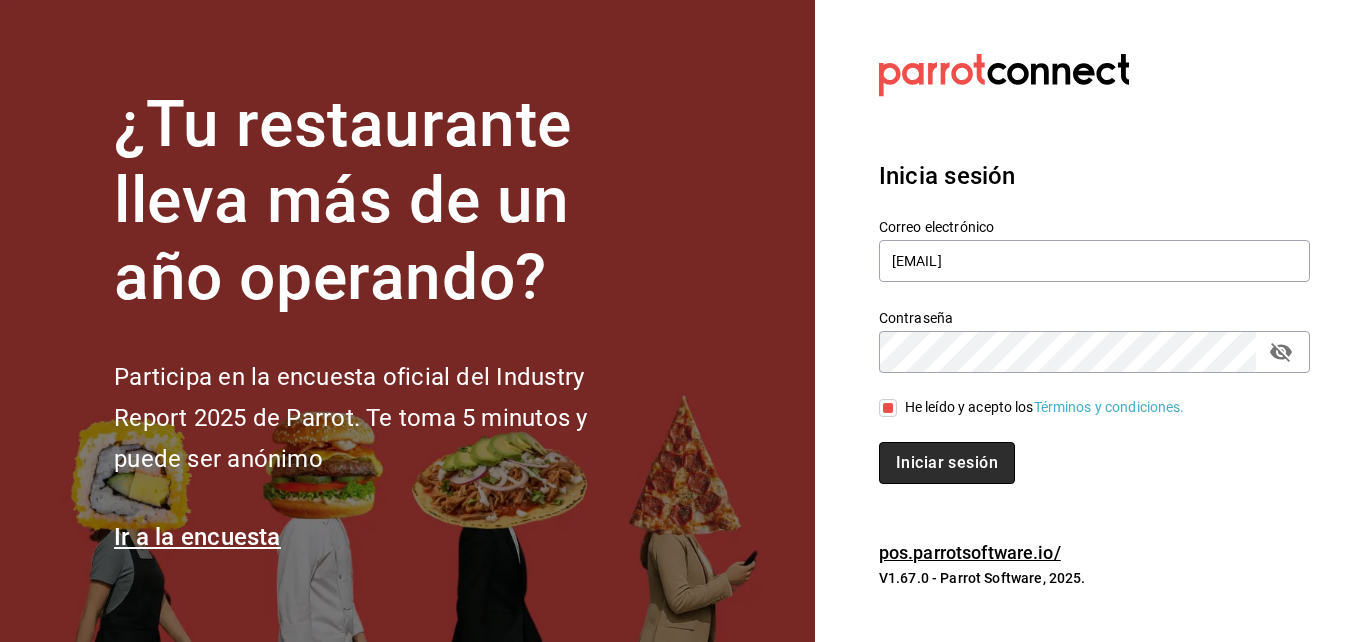 click on "Iniciar sesión" at bounding box center (947, 463) 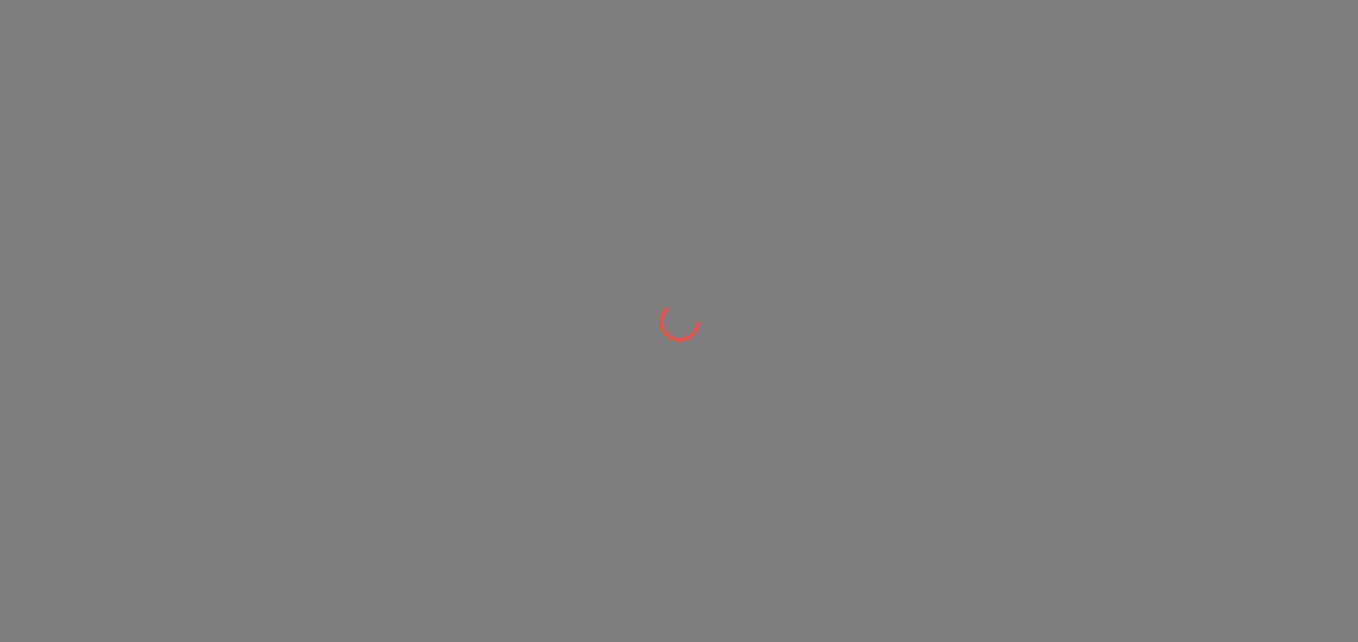 scroll, scrollTop: 0, scrollLeft: 0, axis: both 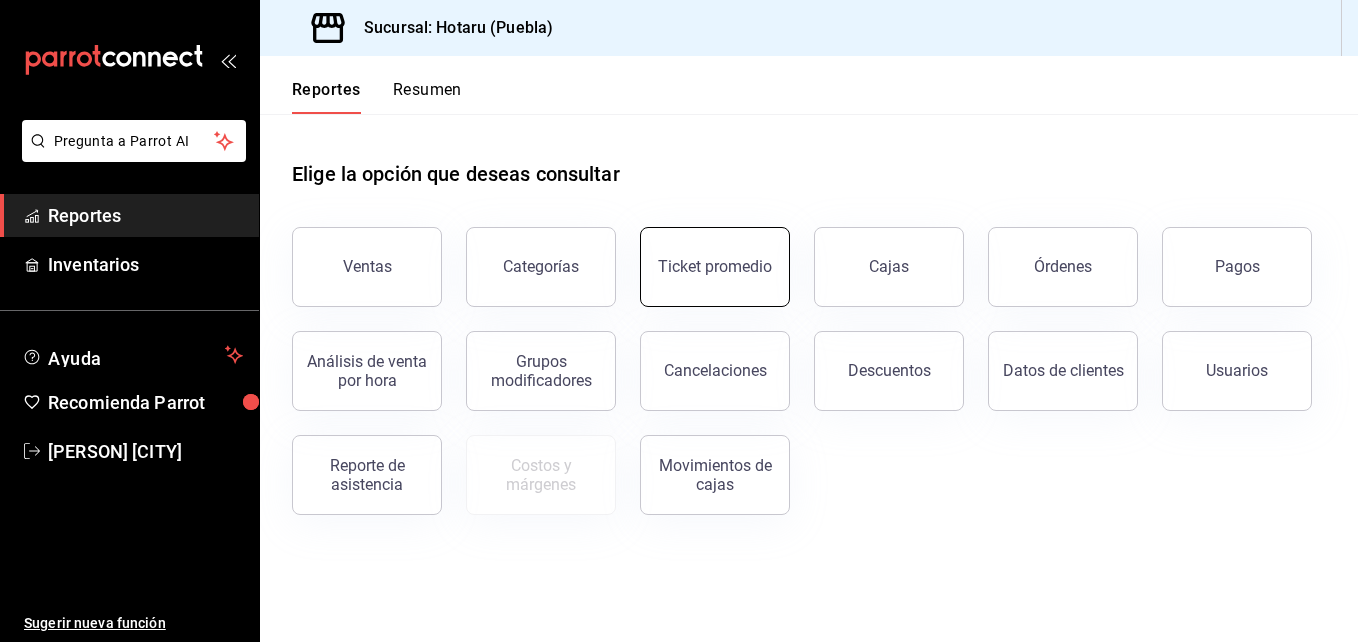 click on "Ticket promedio" at bounding box center [715, 267] 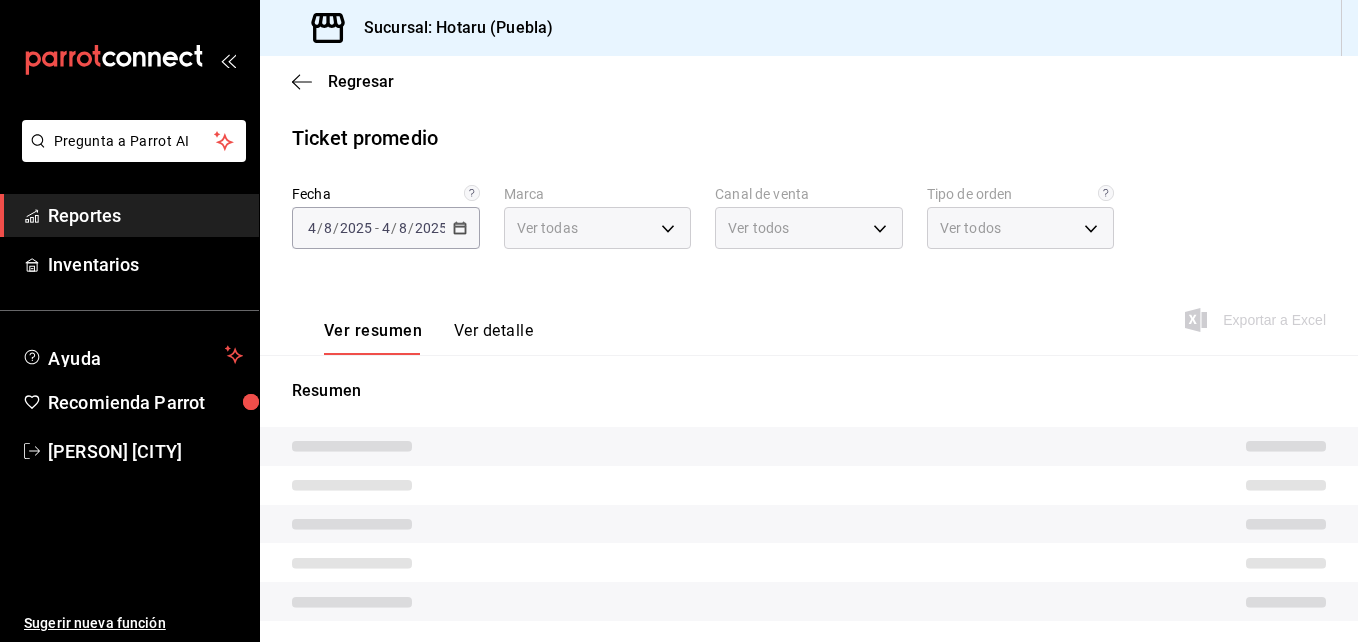 type on "28f2b94b-43d9-4456-ab58-be91b69769b2,f751b40b-1592-4fe9-b0c9-b3cde2f2f566" 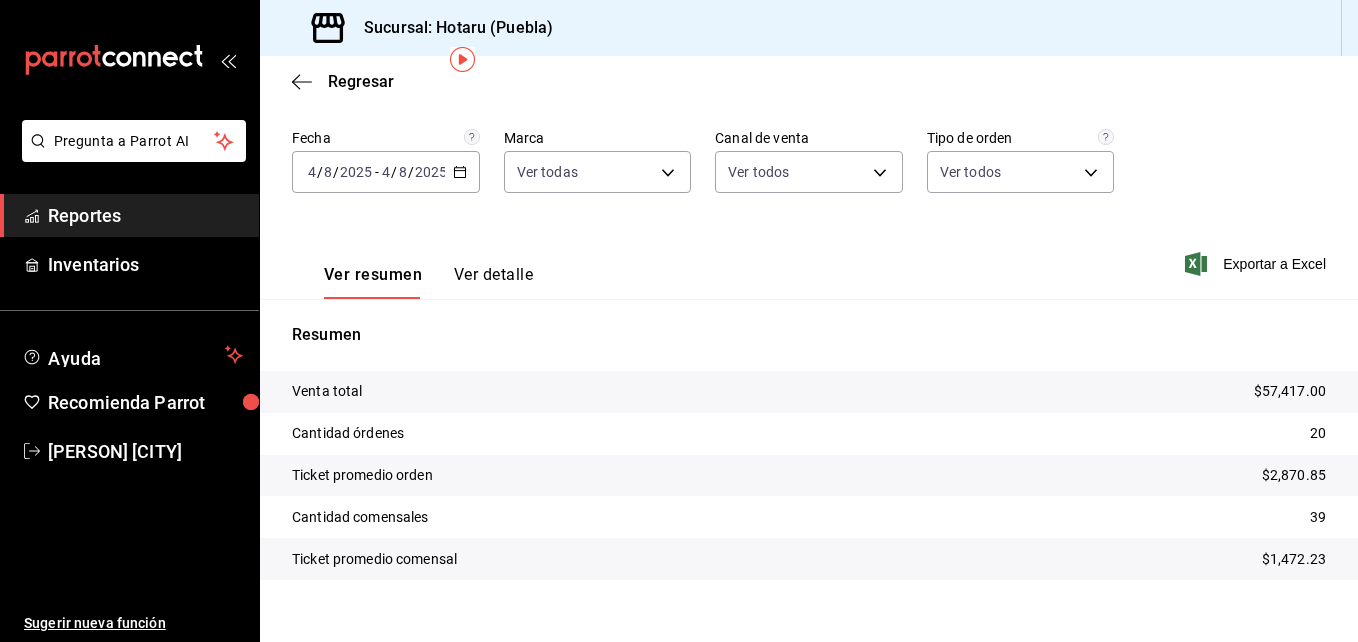 scroll, scrollTop: 82, scrollLeft: 0, axis: vertical 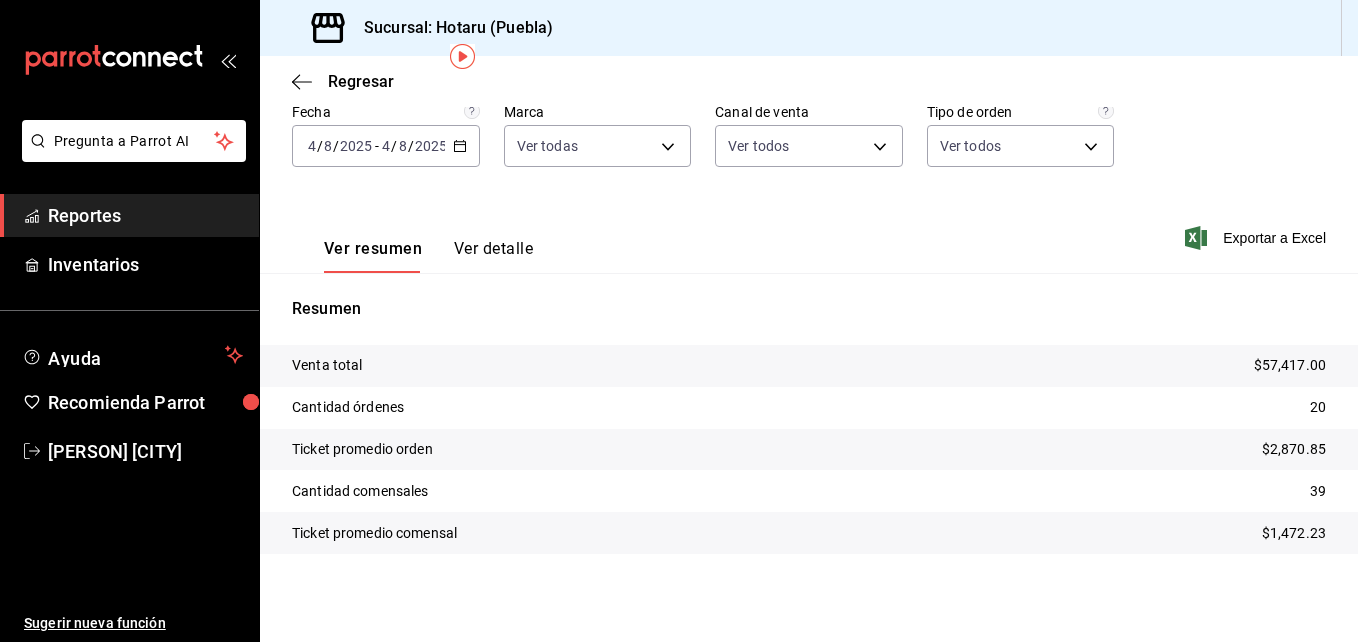 click on "Regresar" at bounding box center (809, 81) 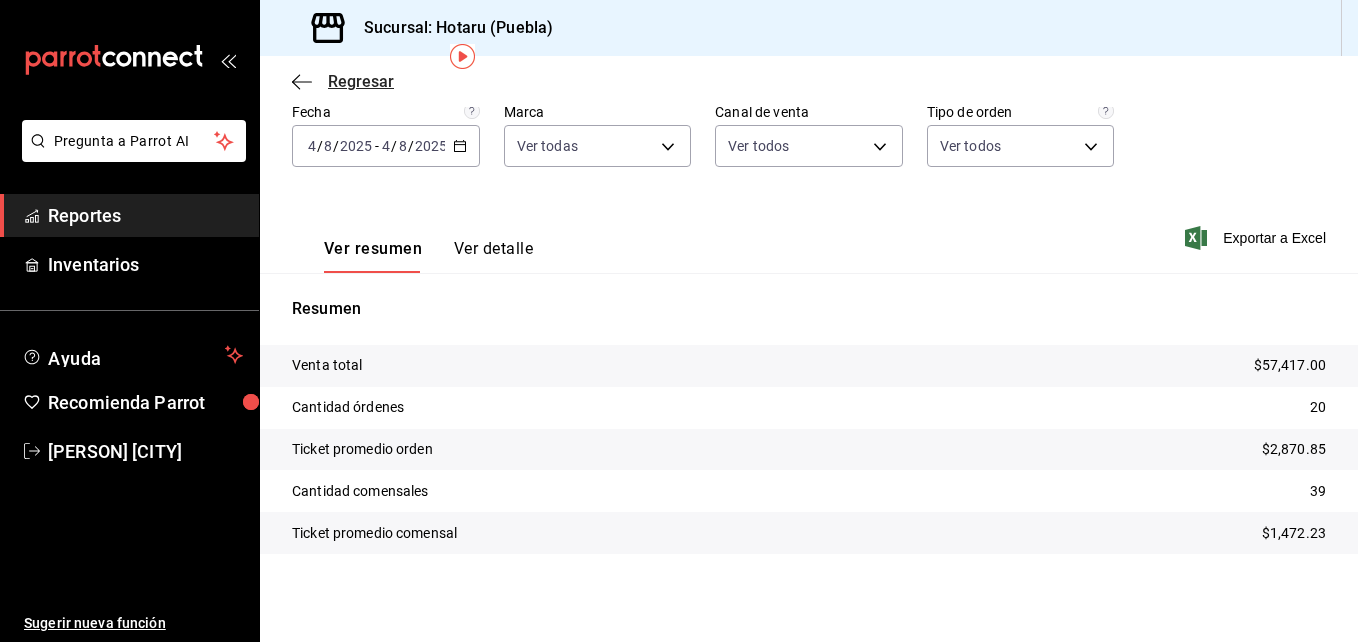 click 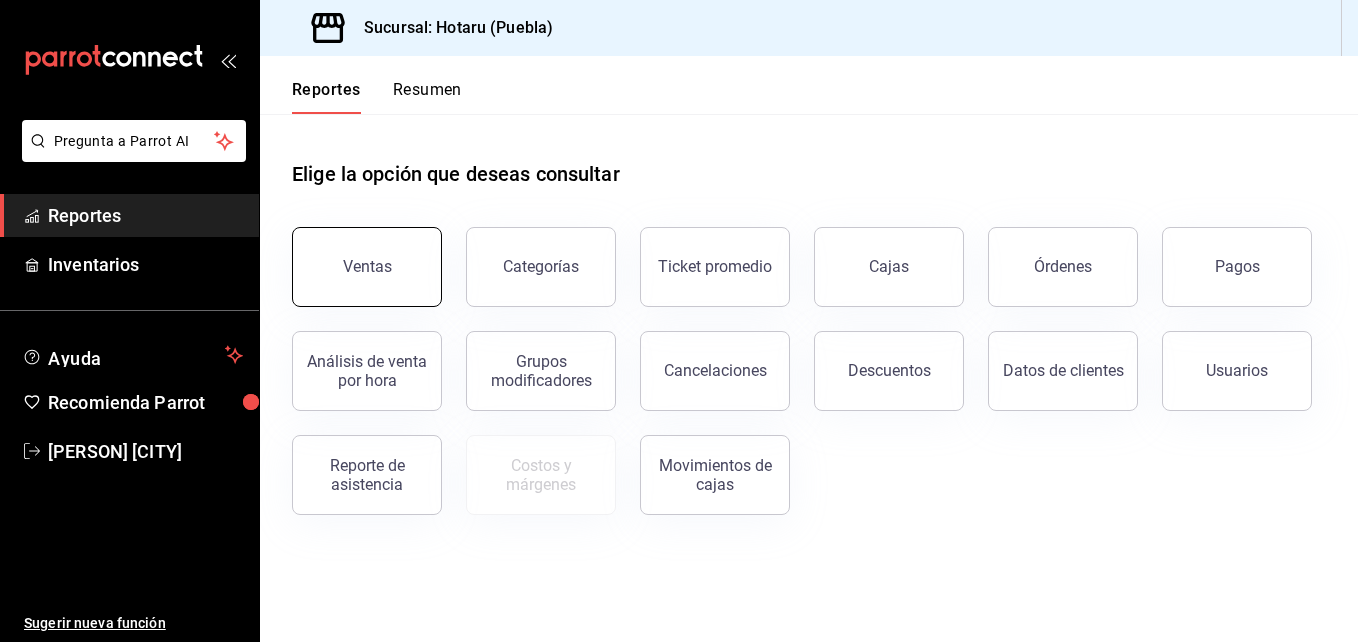 click on "Ventas" at bounding box center (367, 267) 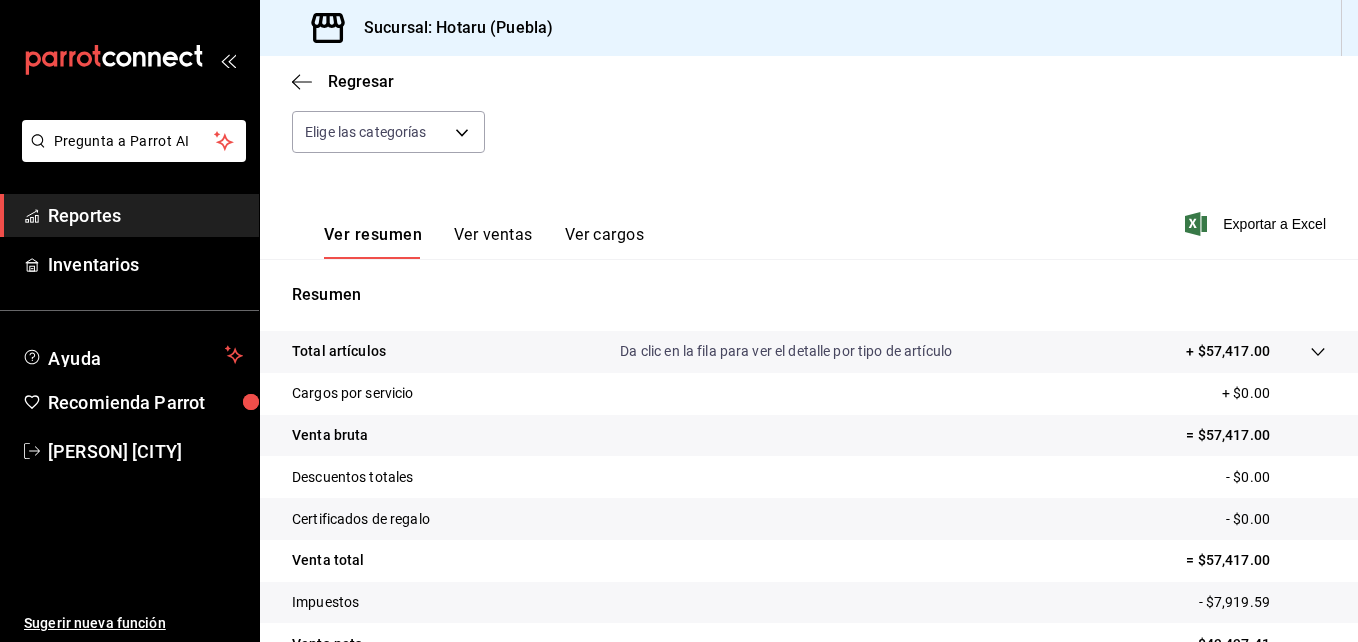 scroll, scrollTop: 300, scrollLeft: 0, axis: vertical 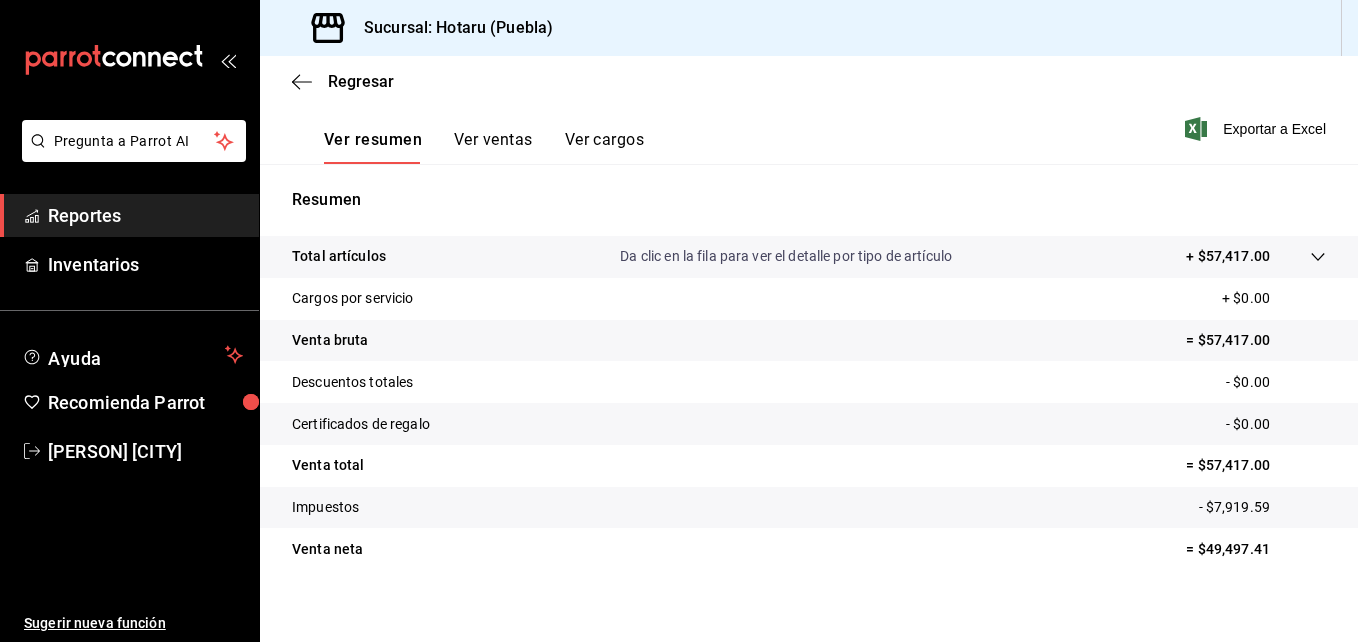 click on "Total artículos Da clic en la fila para ver el detalle por tipo de artículo + $57,417.00" at bounding box center [809, 257] 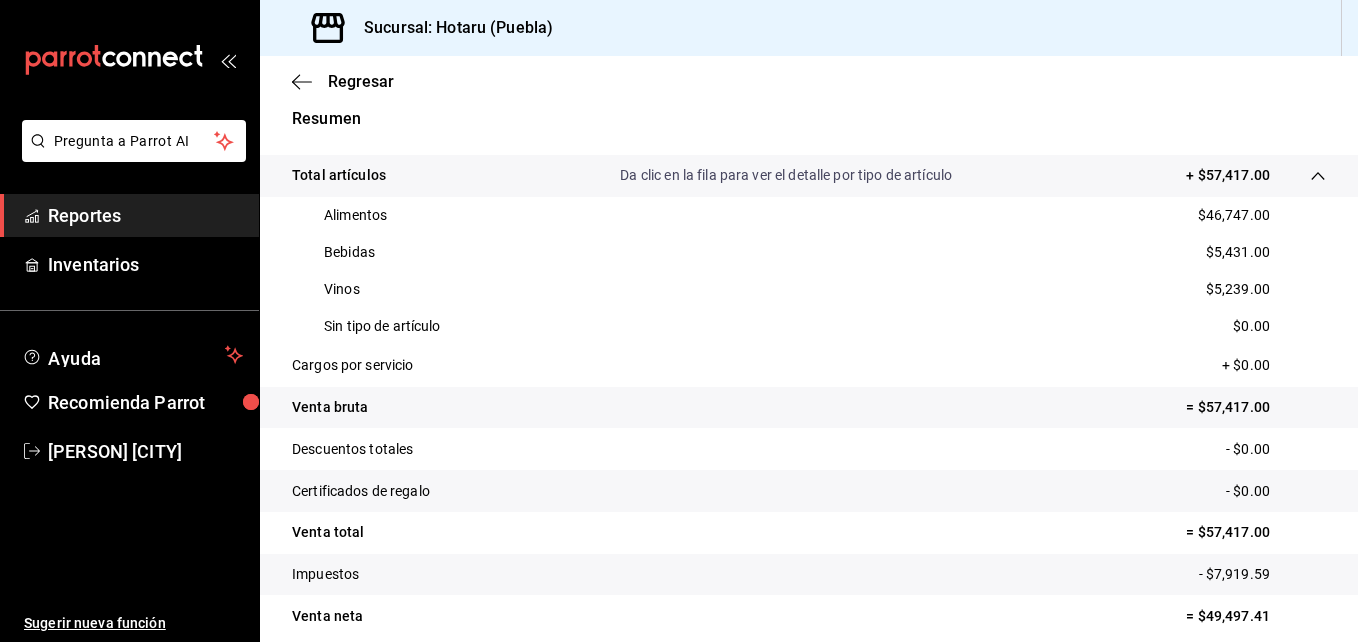 scroll, scrollTop: 400, scrollLeft: 0, axis: vertical 